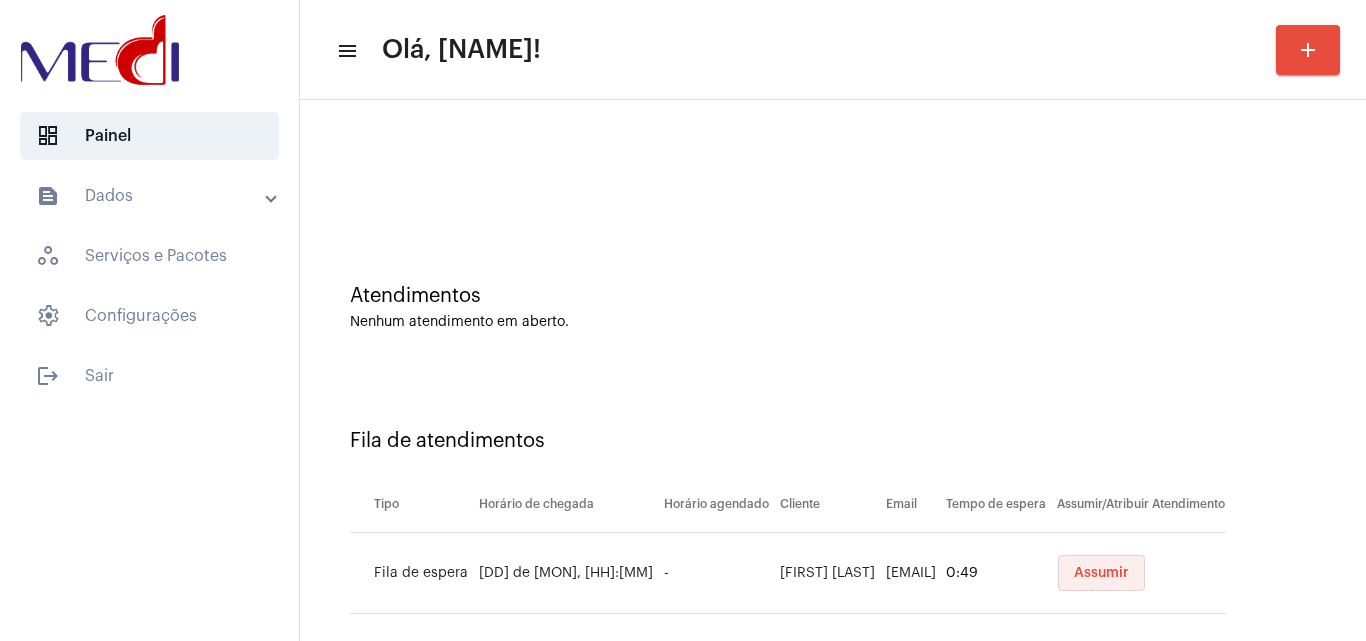 click on "Assumir" at bounding box center (1101, 573) 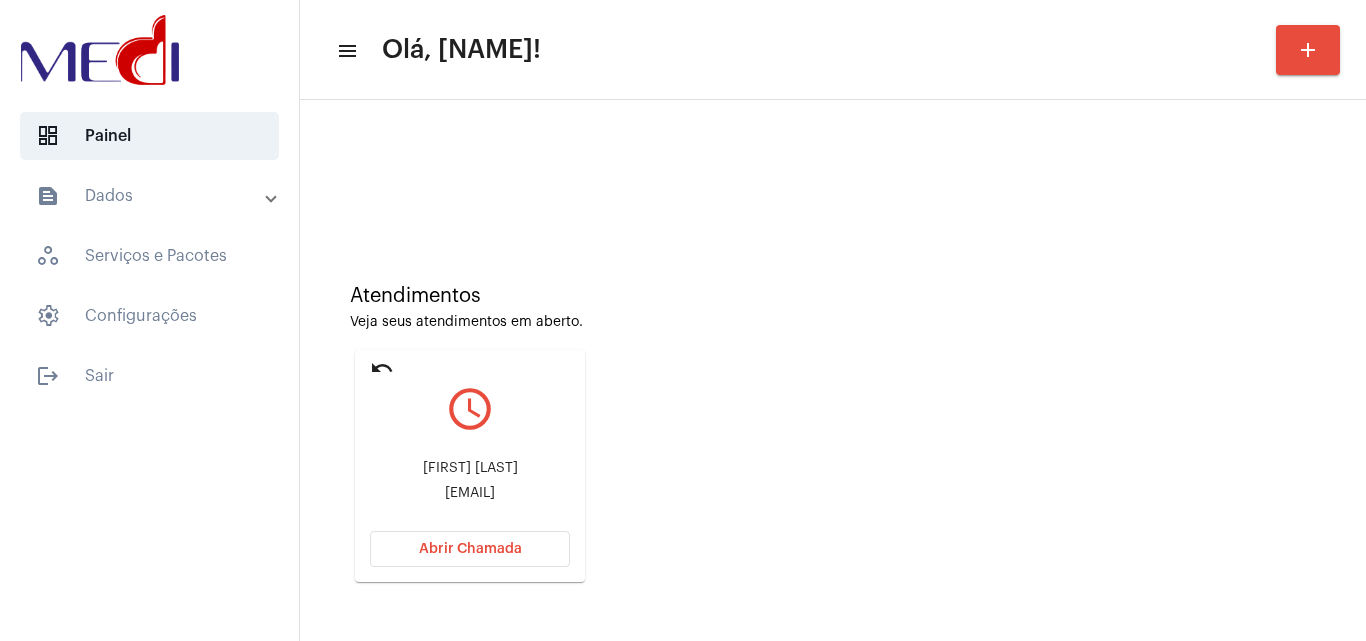drag, startPoint x: 410, startPoint y: 464, endPoint x: 520, endPoint y: 465, distance: 110.00455 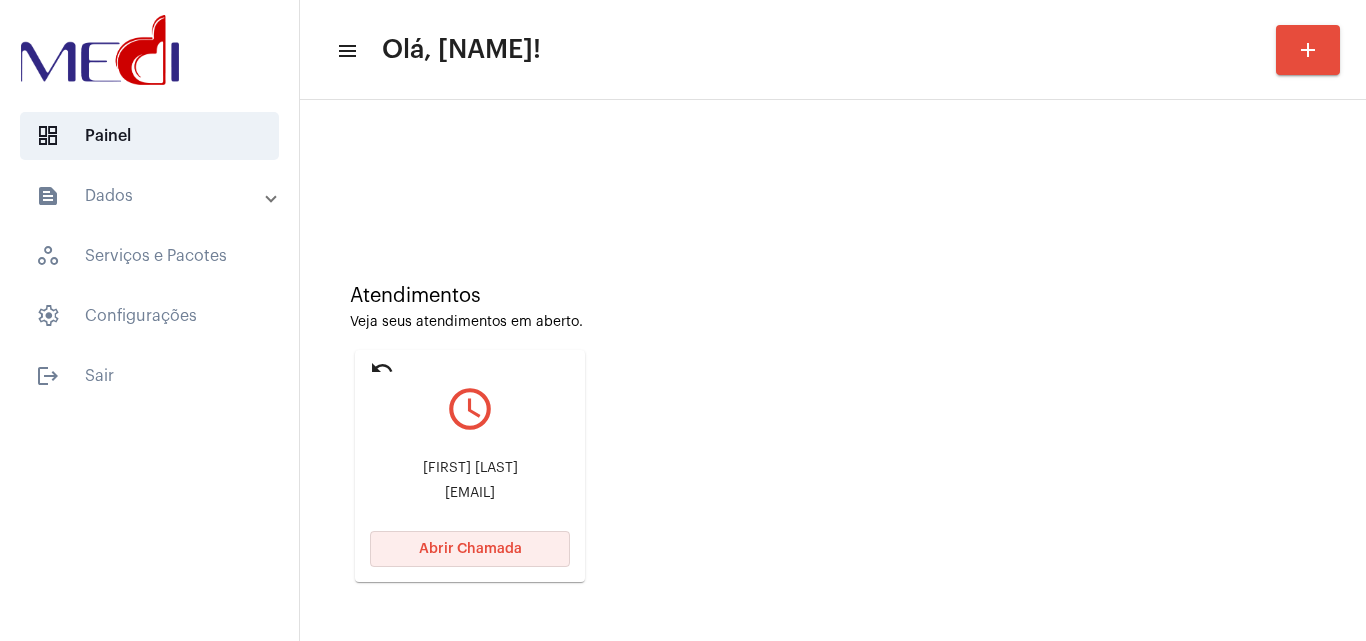click on "Abrir Chamada" 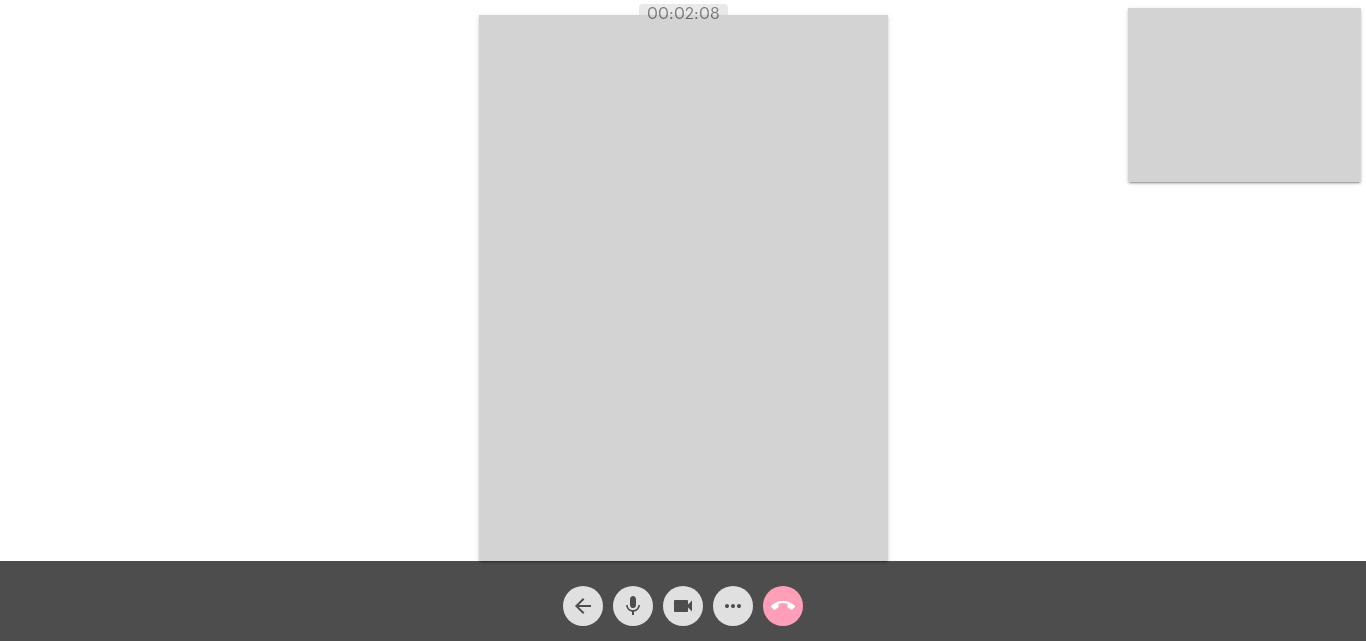 click on "call_end" 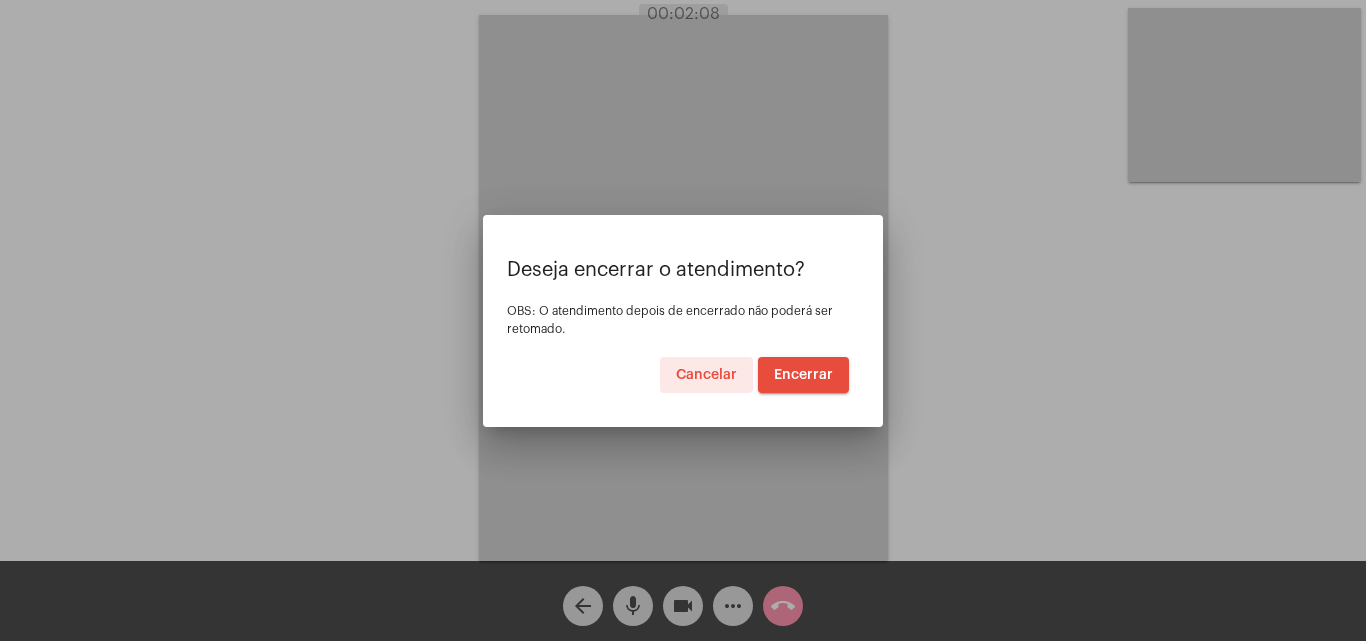 click on "Encerrar" at bounding box center [803, 375] 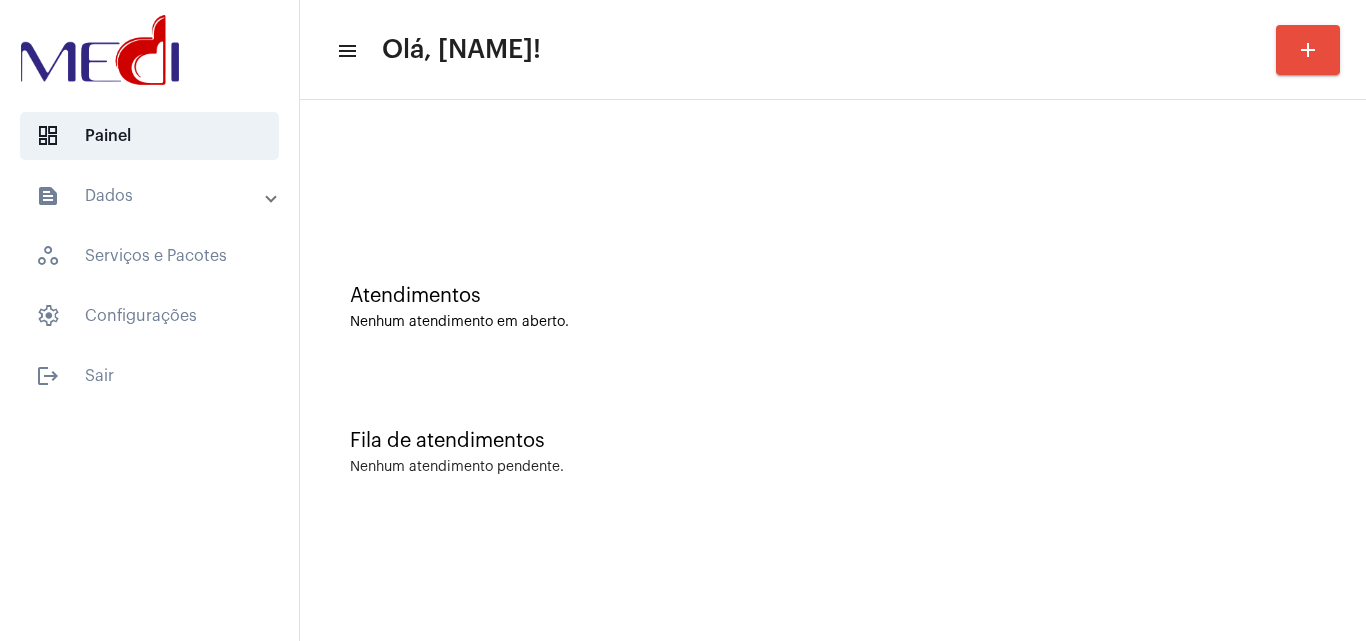 click on "Atendimentos Nenhum atendimento em aberto." 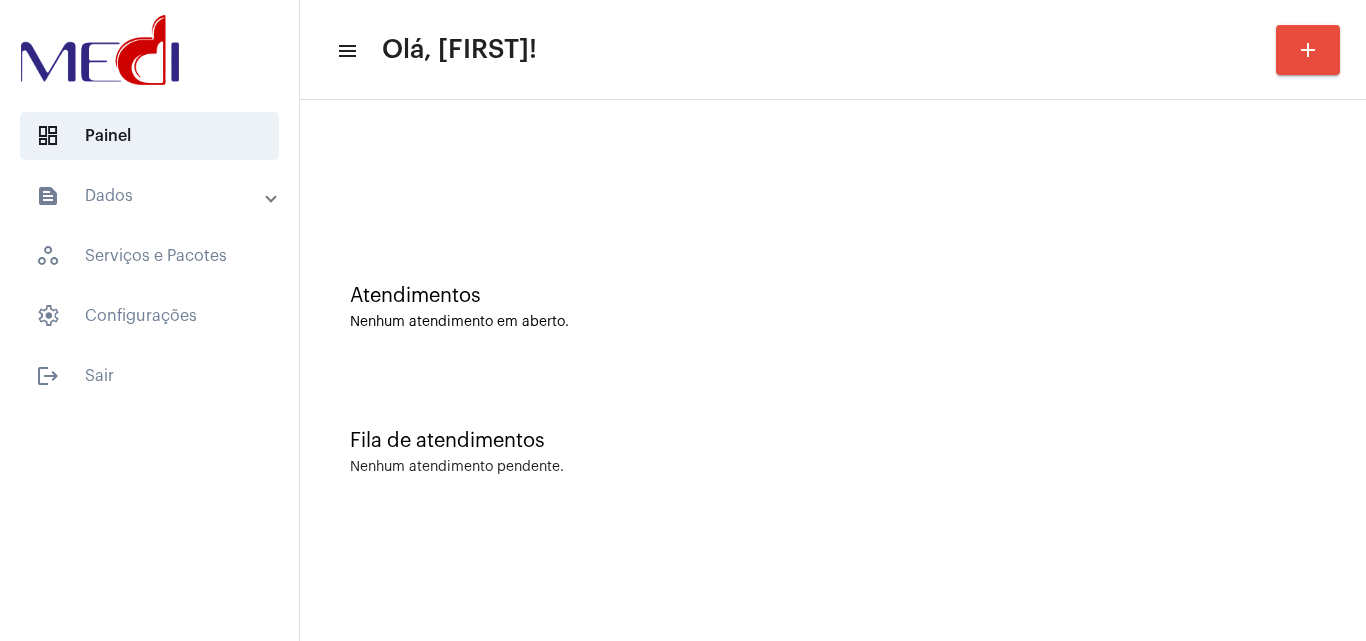 scroll, scrollTop: 0, scrollLeft: 0, axis: both 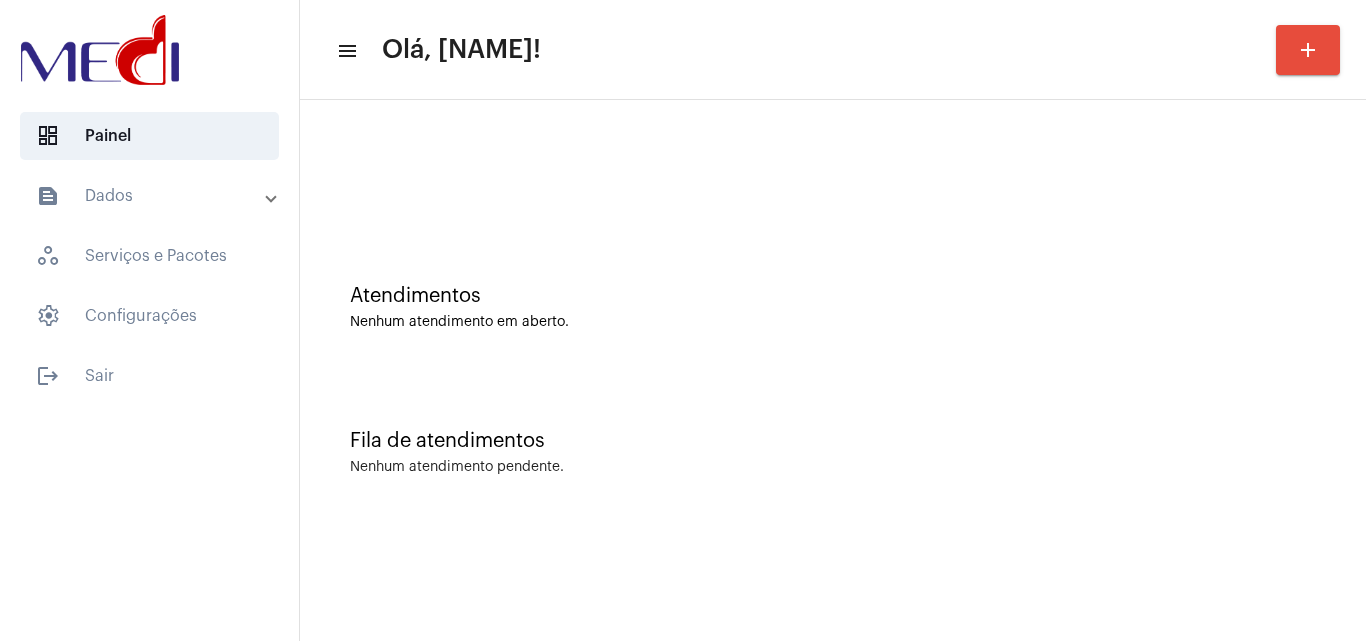 click on "Atendimentos Nenhum atendimento em aberto." 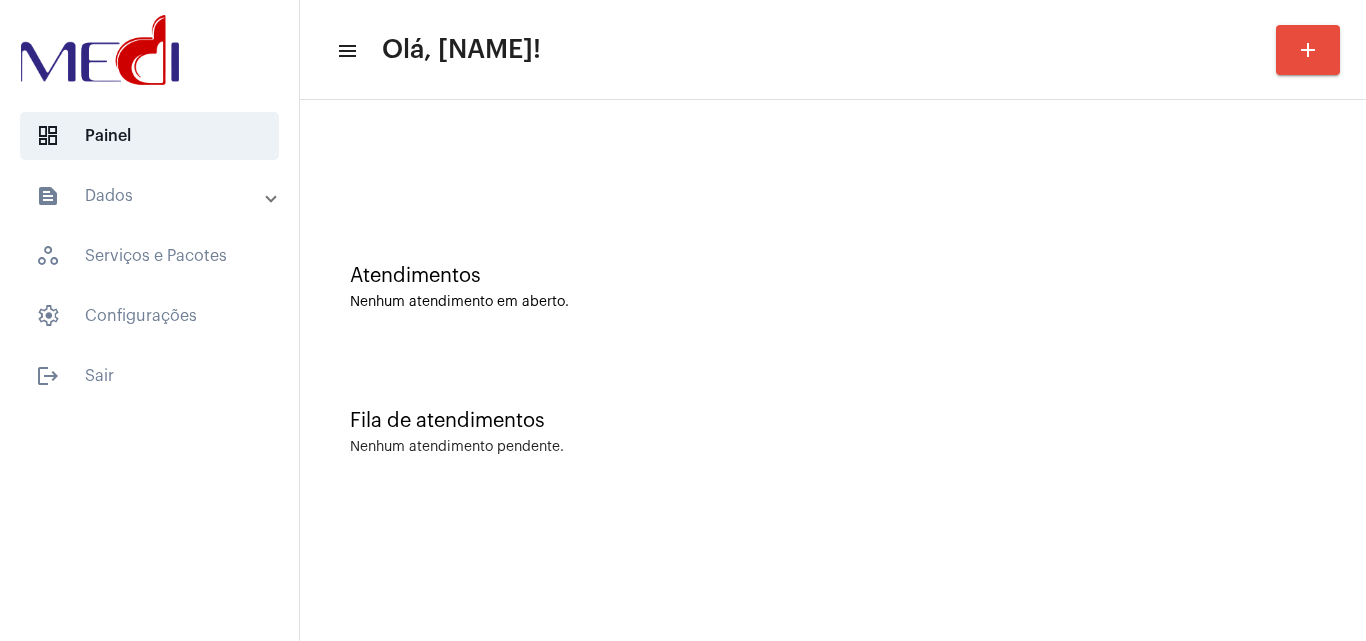 scroll, scrollTop: 0, scrollLeft: 0, axis: both 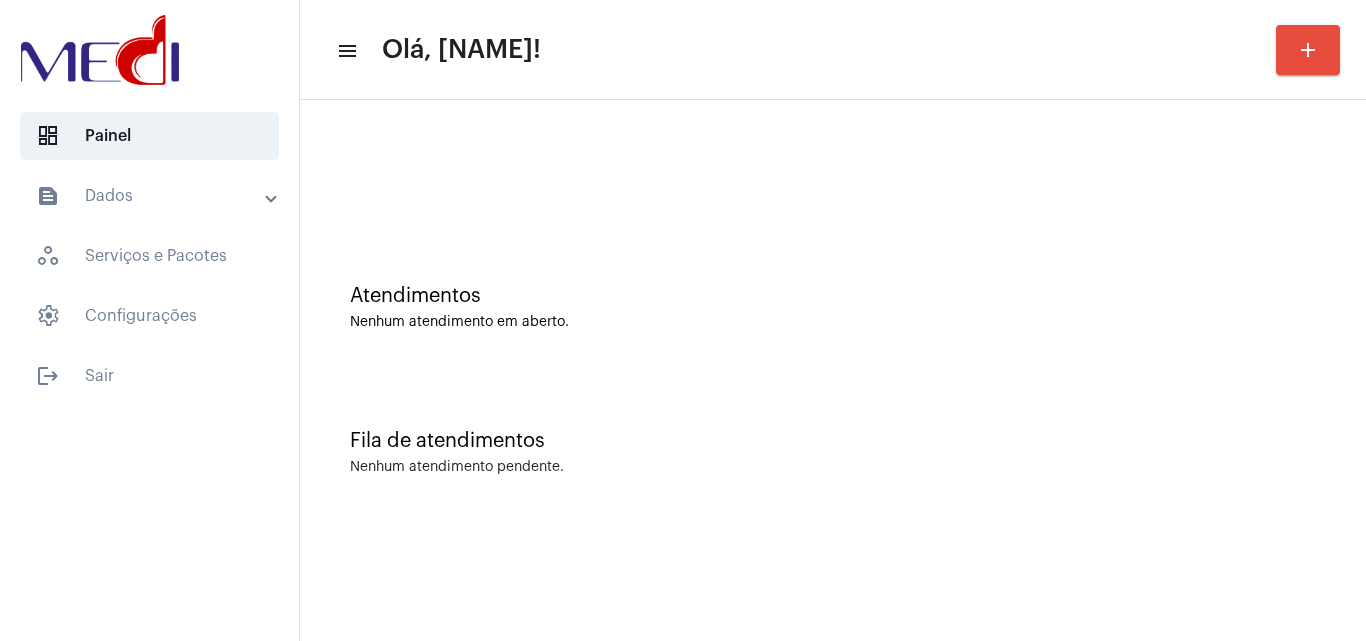 click on "menu Olá, [NAME] add" 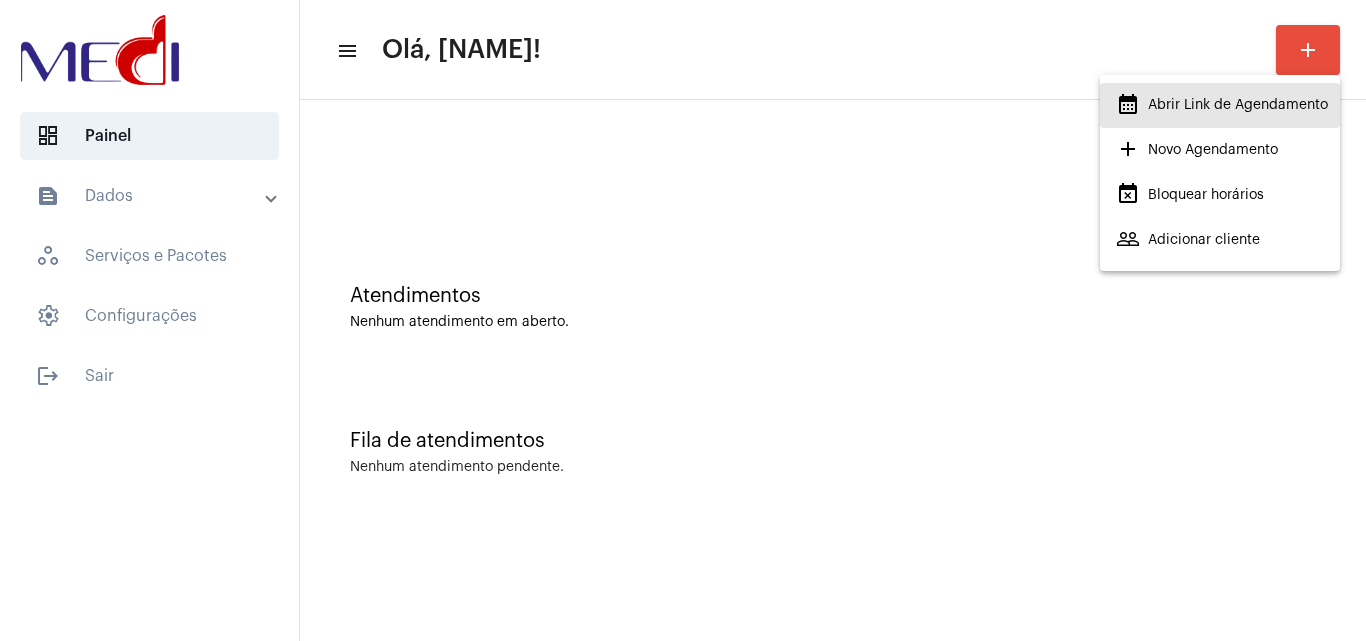 click on "calendar_month_outlined Abrir Link de Agendamento" at bounding box center [1222, 105] 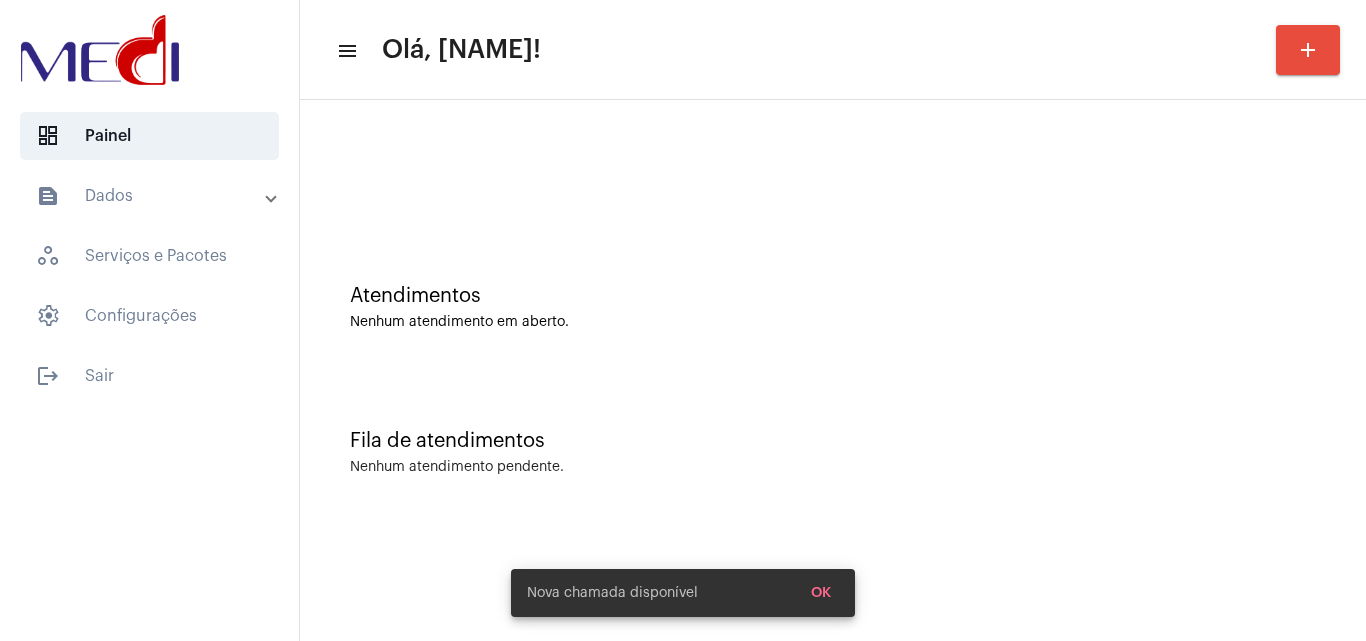 click 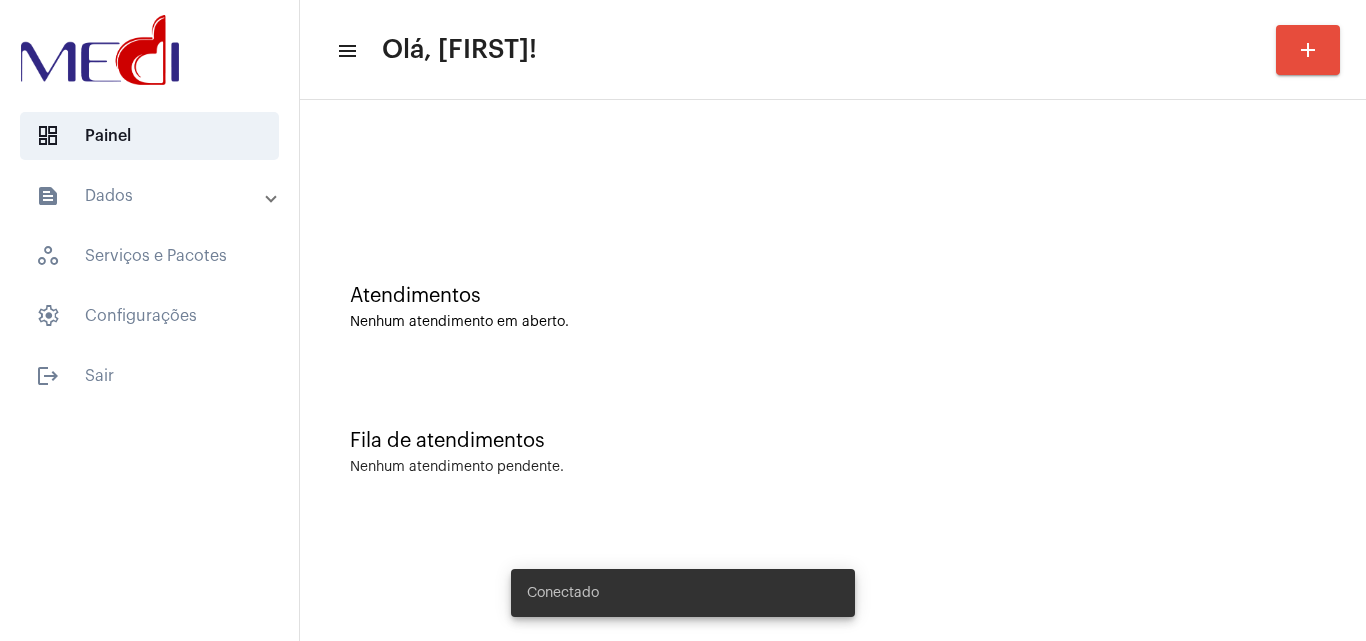 scroll, scrollTop: 0, scrollLeft: 0, axis: both 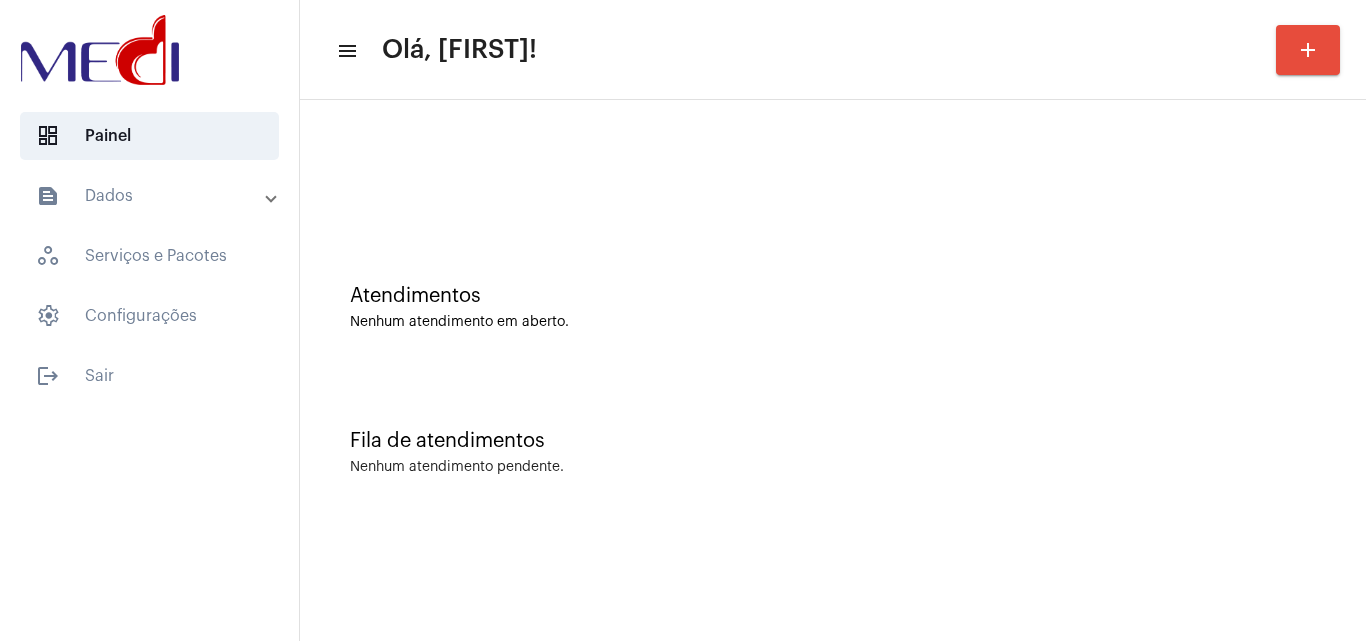 click on "Fila de atendimentos Nenhum atendimento pendente." 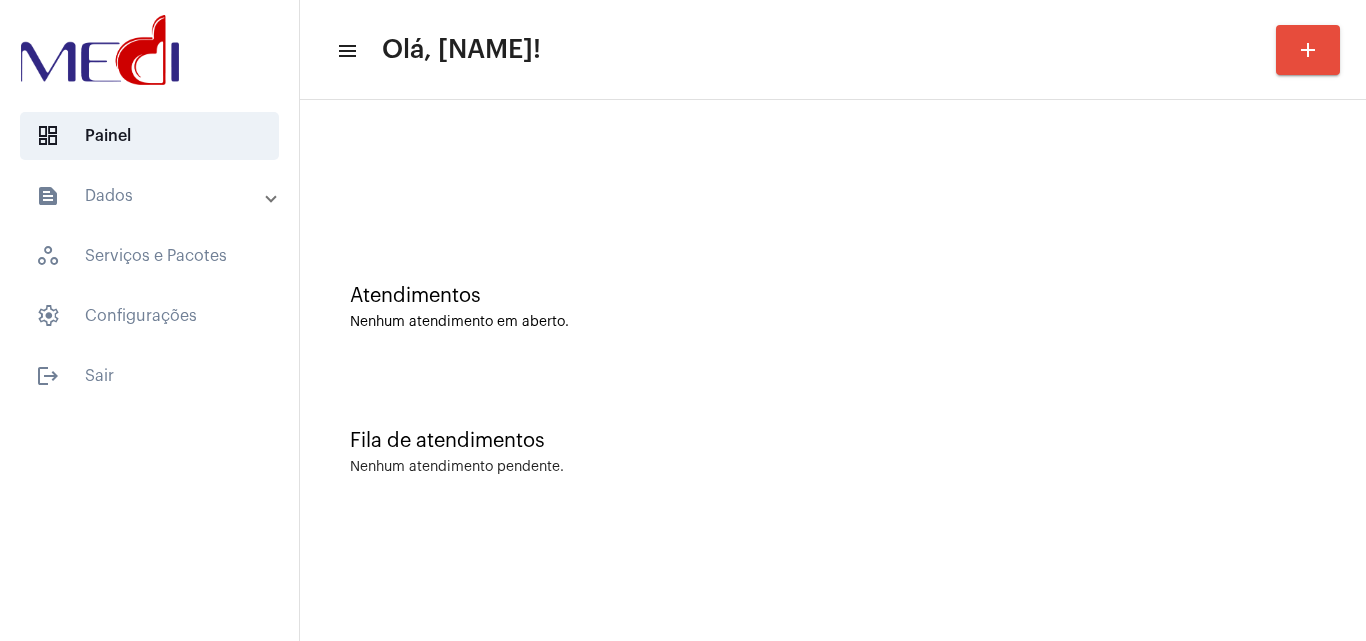 scroll, scrollTop: 0, scrollLeft: 0, axis: both 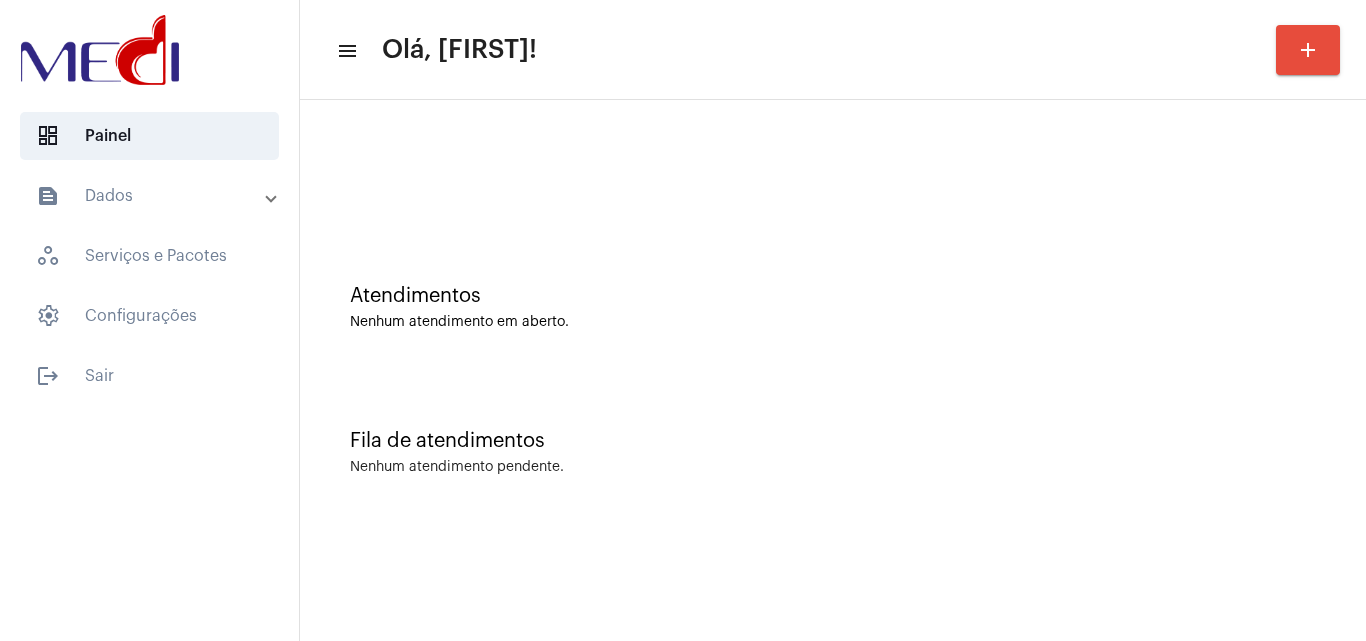 click on "Atendimentos Nenhum atendimento em aberto." 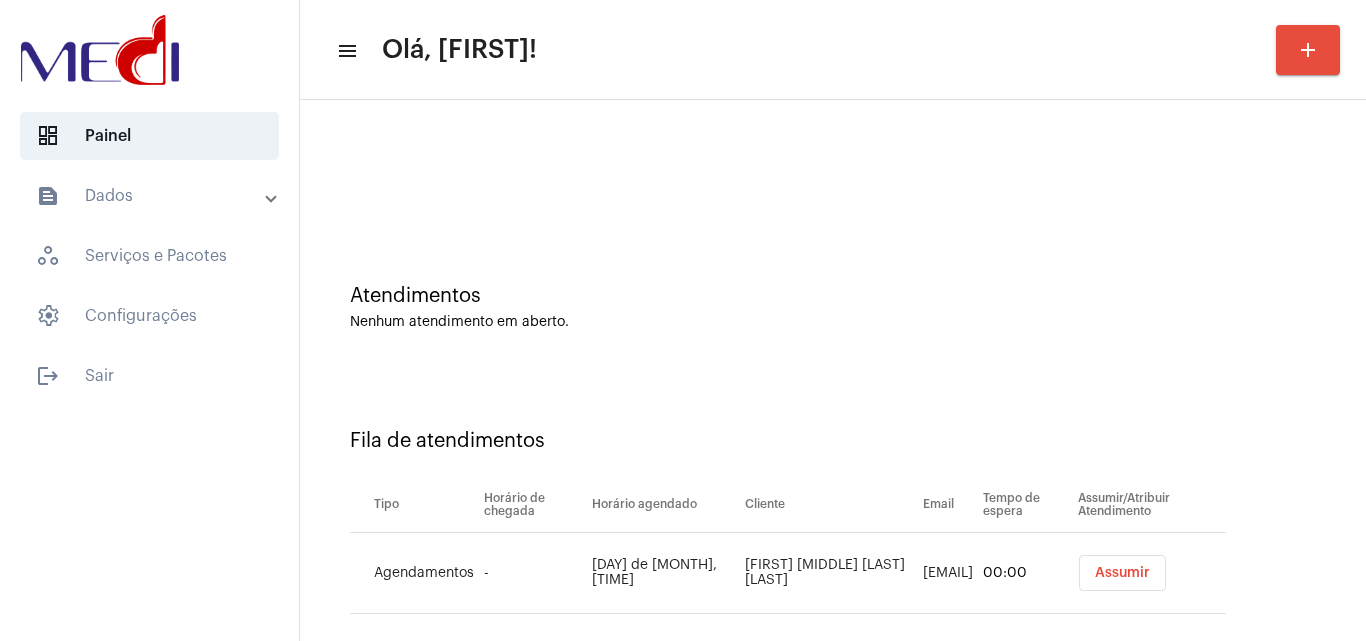 scroll, scrollTop: 0, scrollLeft: 0, axis: both 